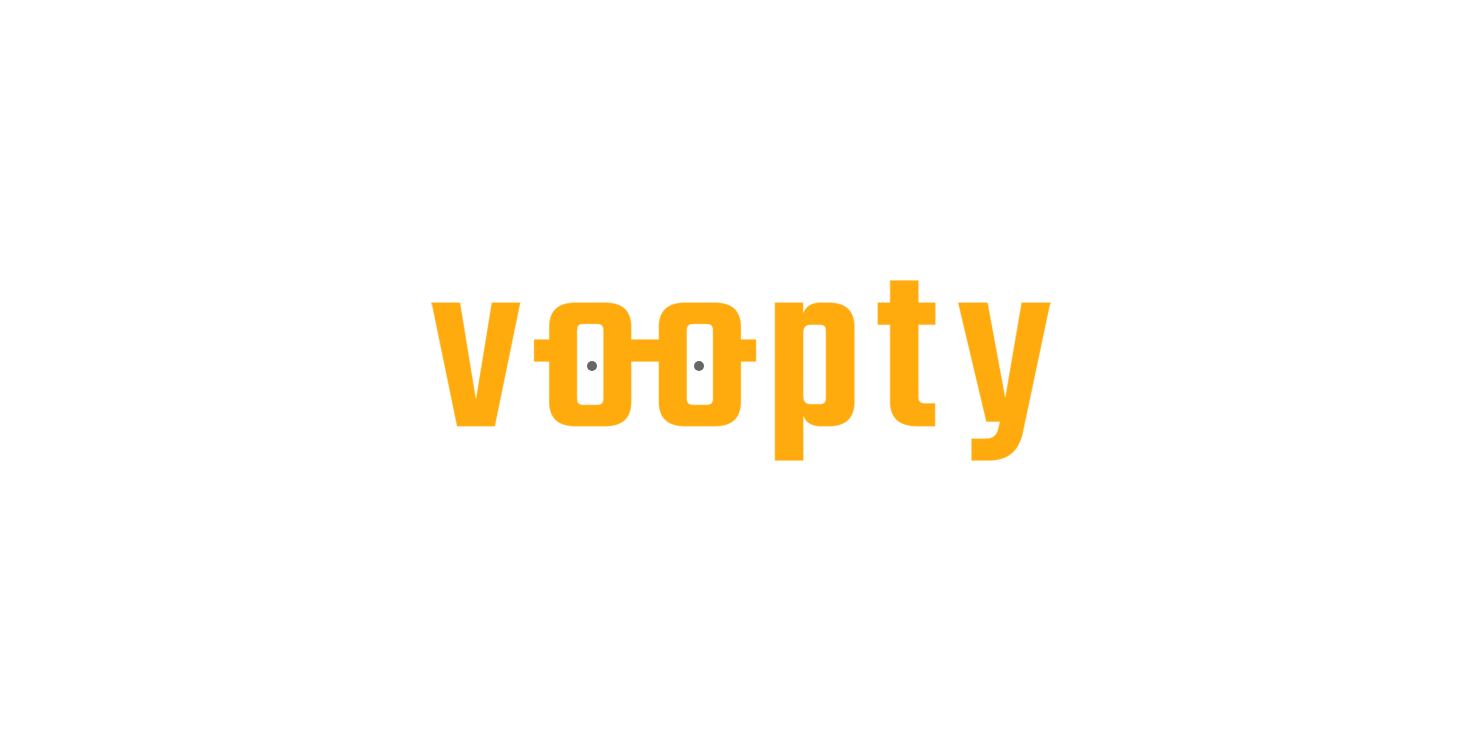 scroll, scrollTop: 0, scrollLeft: 0, axis: both 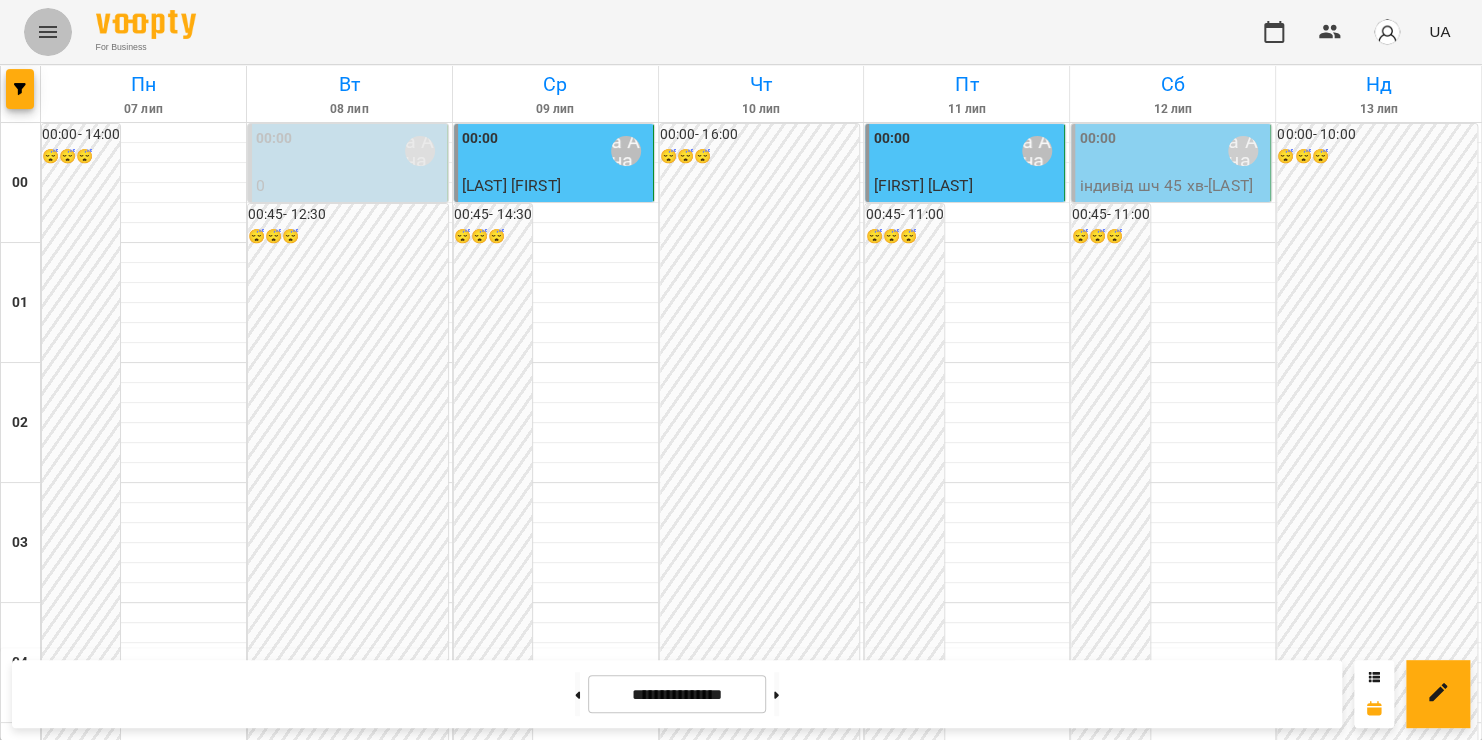 click at bounding box center [48, 32] 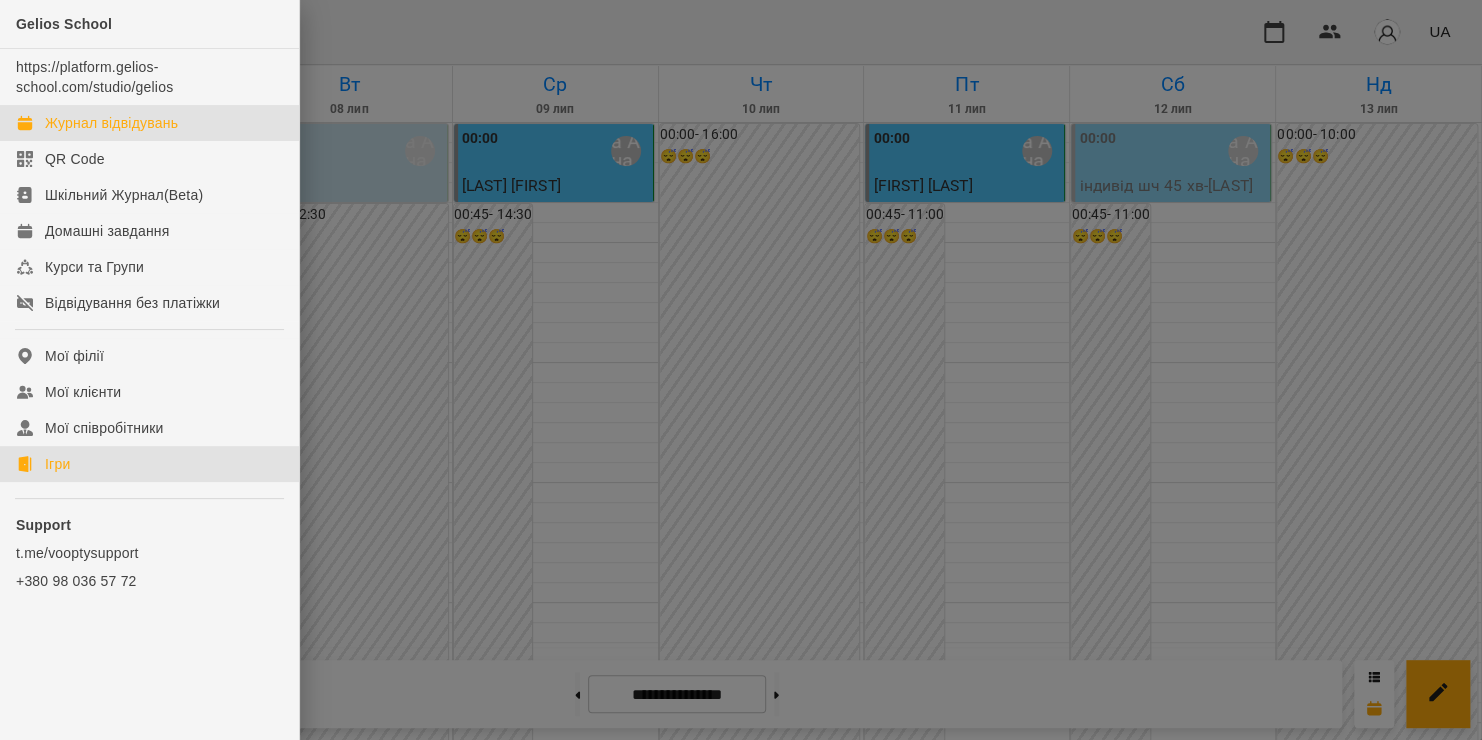 click on "Ігри" 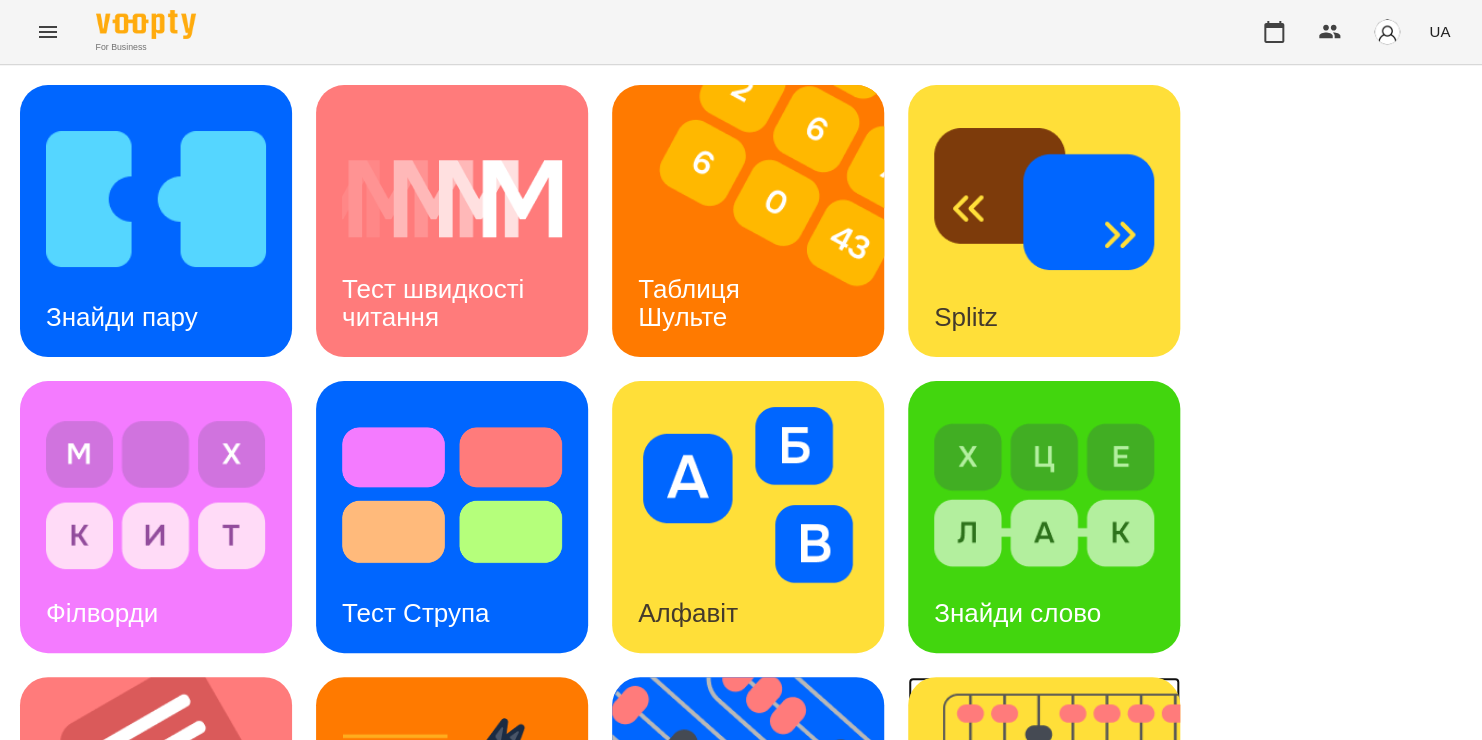 click at bounding box center (1056, 813) 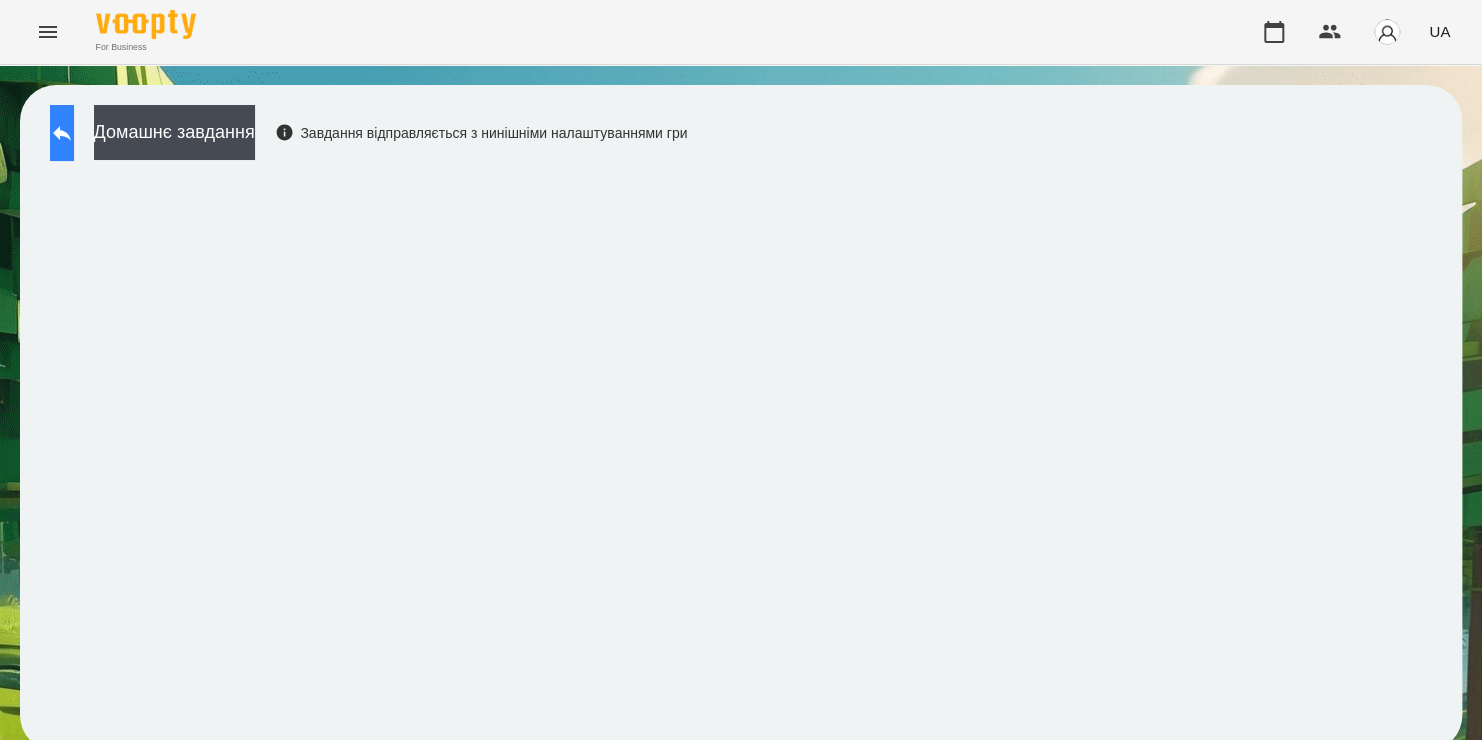 click 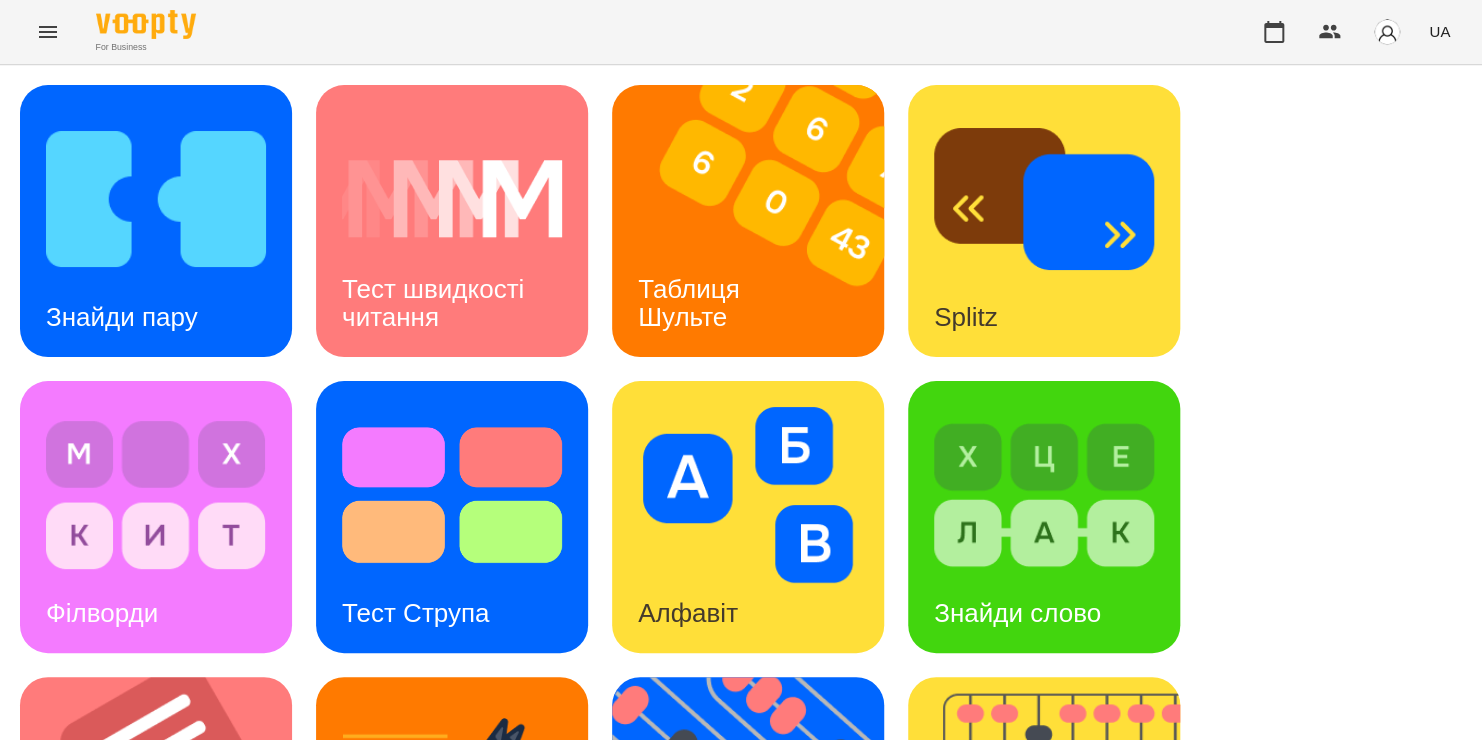 scroll, scrollTop: 364, scrollLeft: 0, axis: vertical 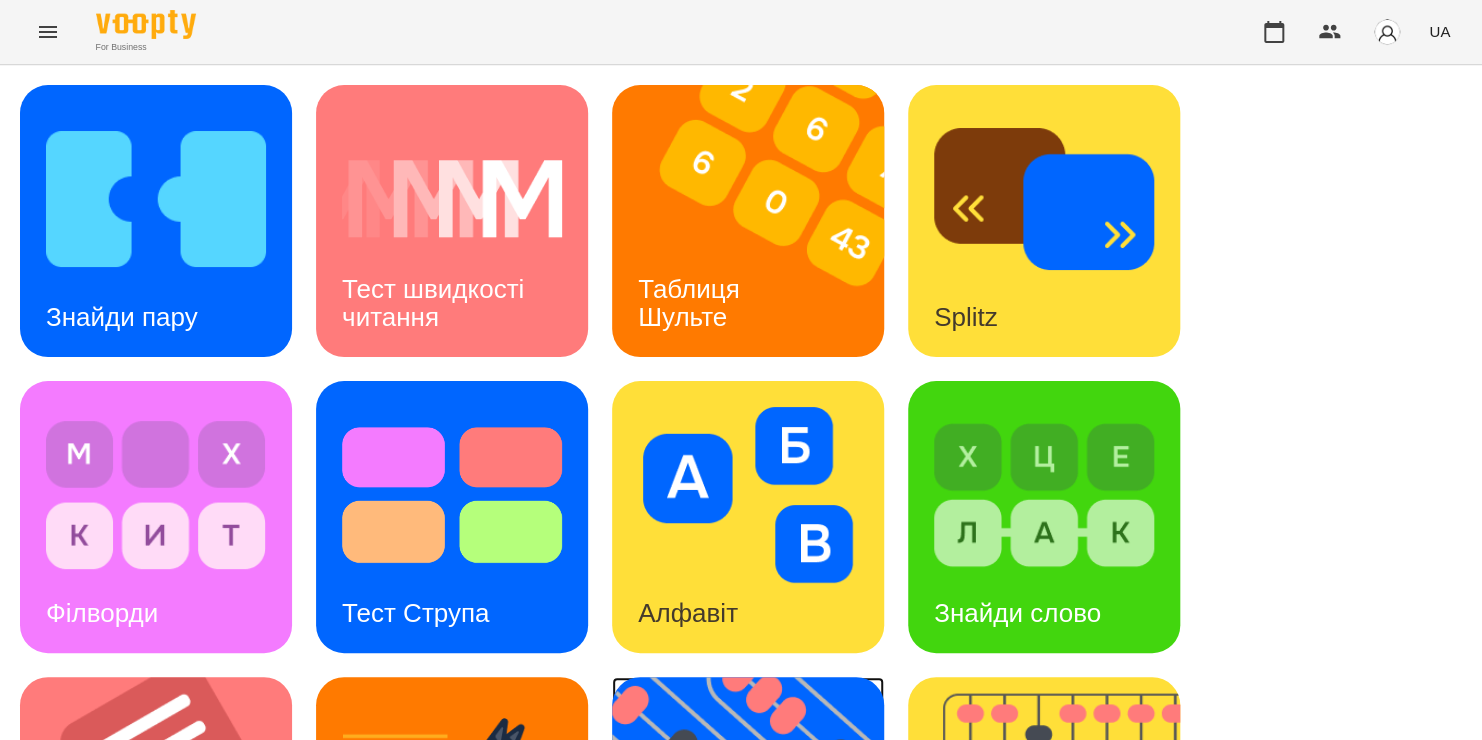 click at bounding box center [760, 813] 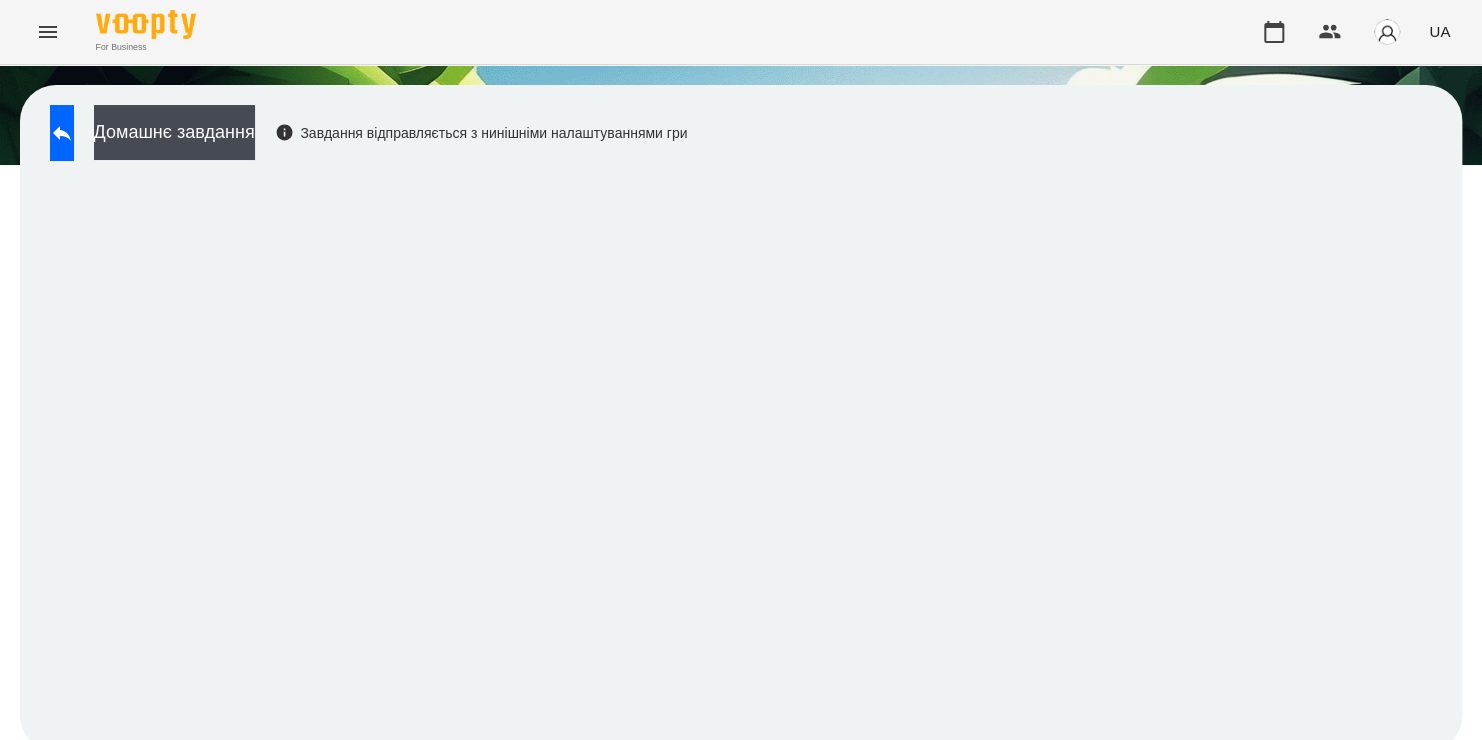 scroll, scrollTop: 11, scrollLeft: 0, axis: vertical 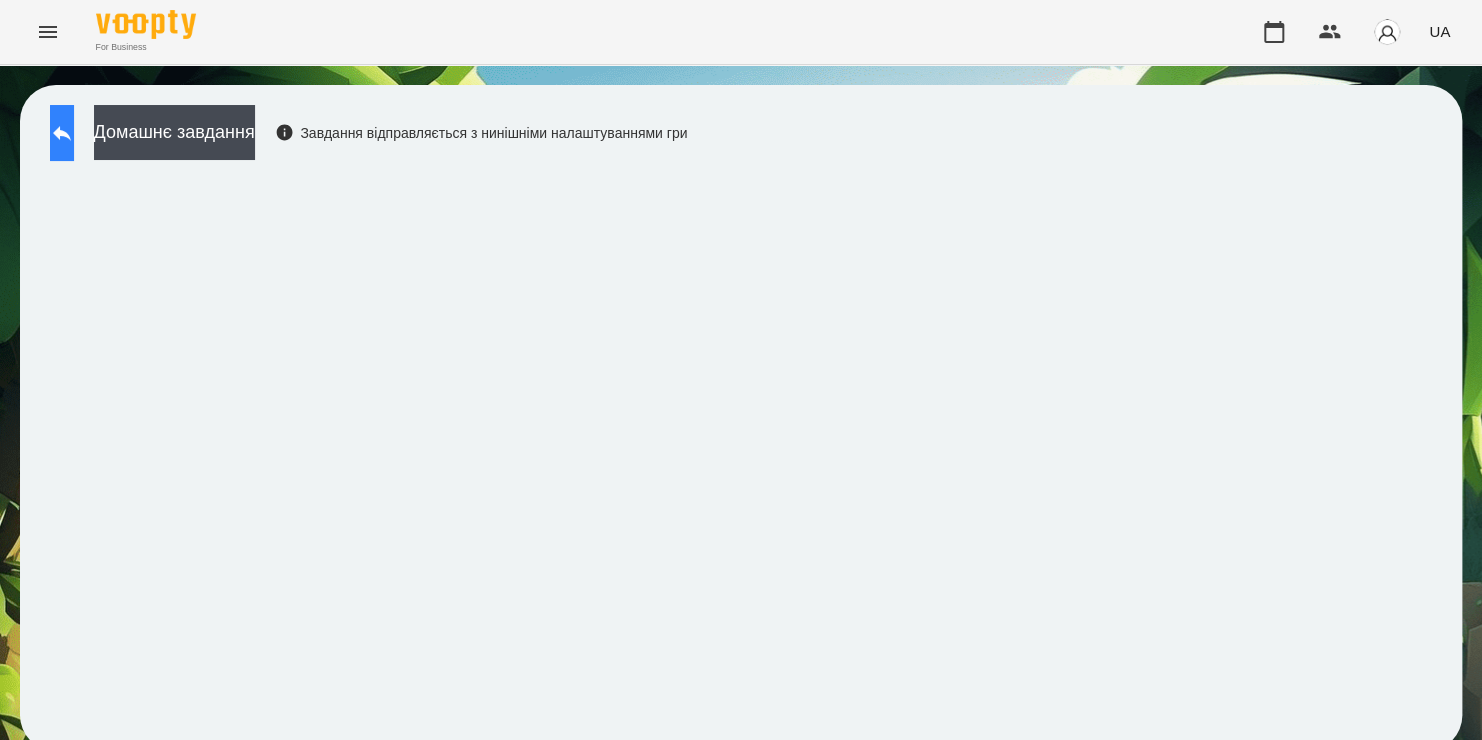 click 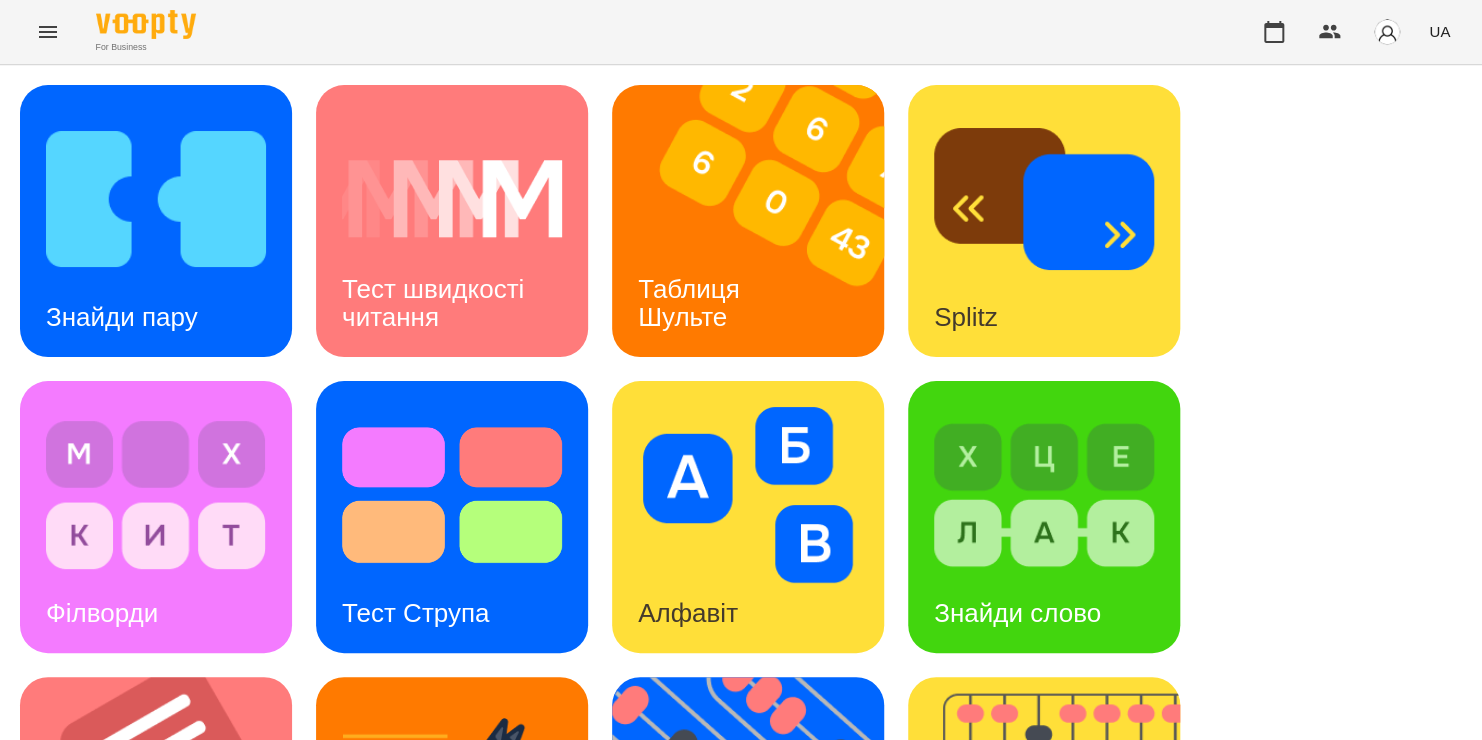scroll, scrollTop: 552, scrollLeft: 0, axis: vertical 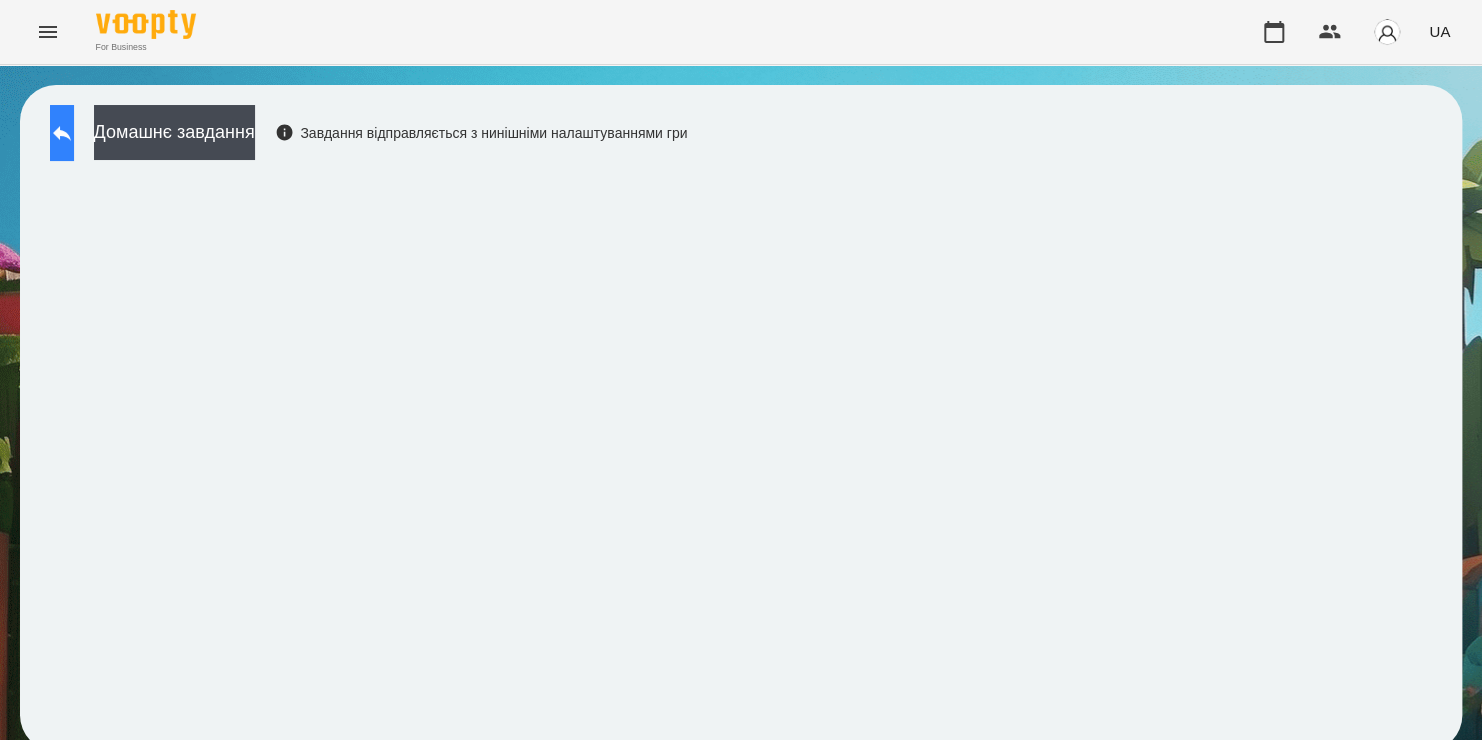 click 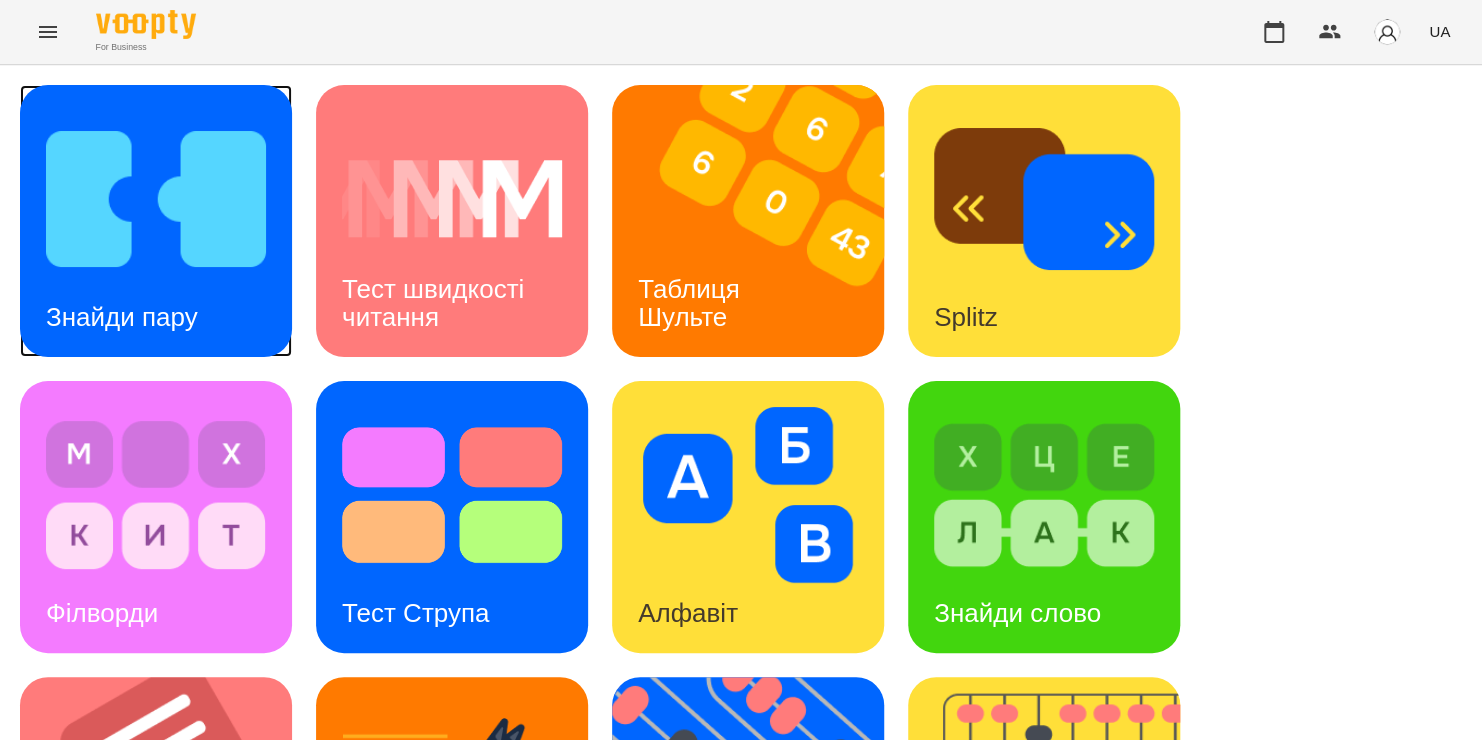click on "Знайди пару" at bounding box center (122, 317) 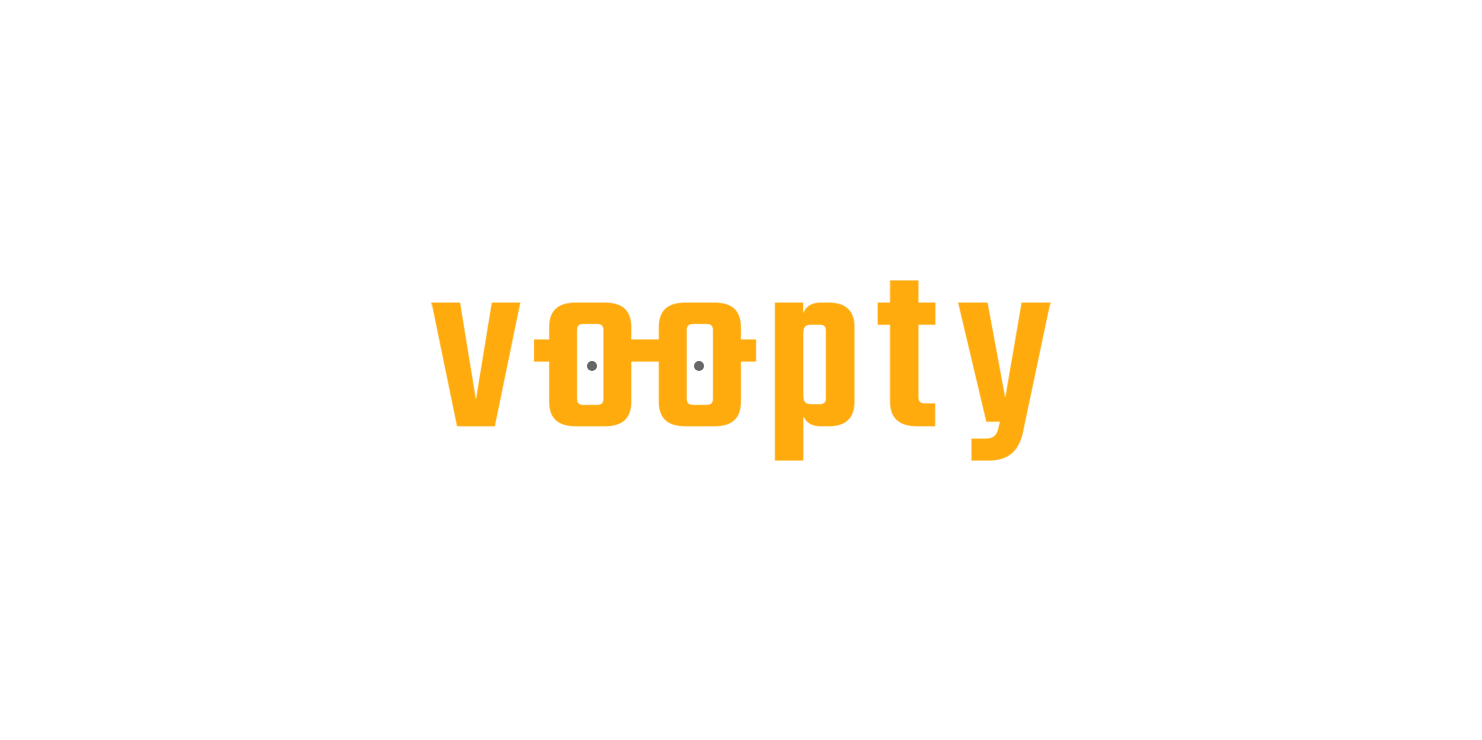 scroll, scrollTop: 0, scrollLeft: 0, axis: both 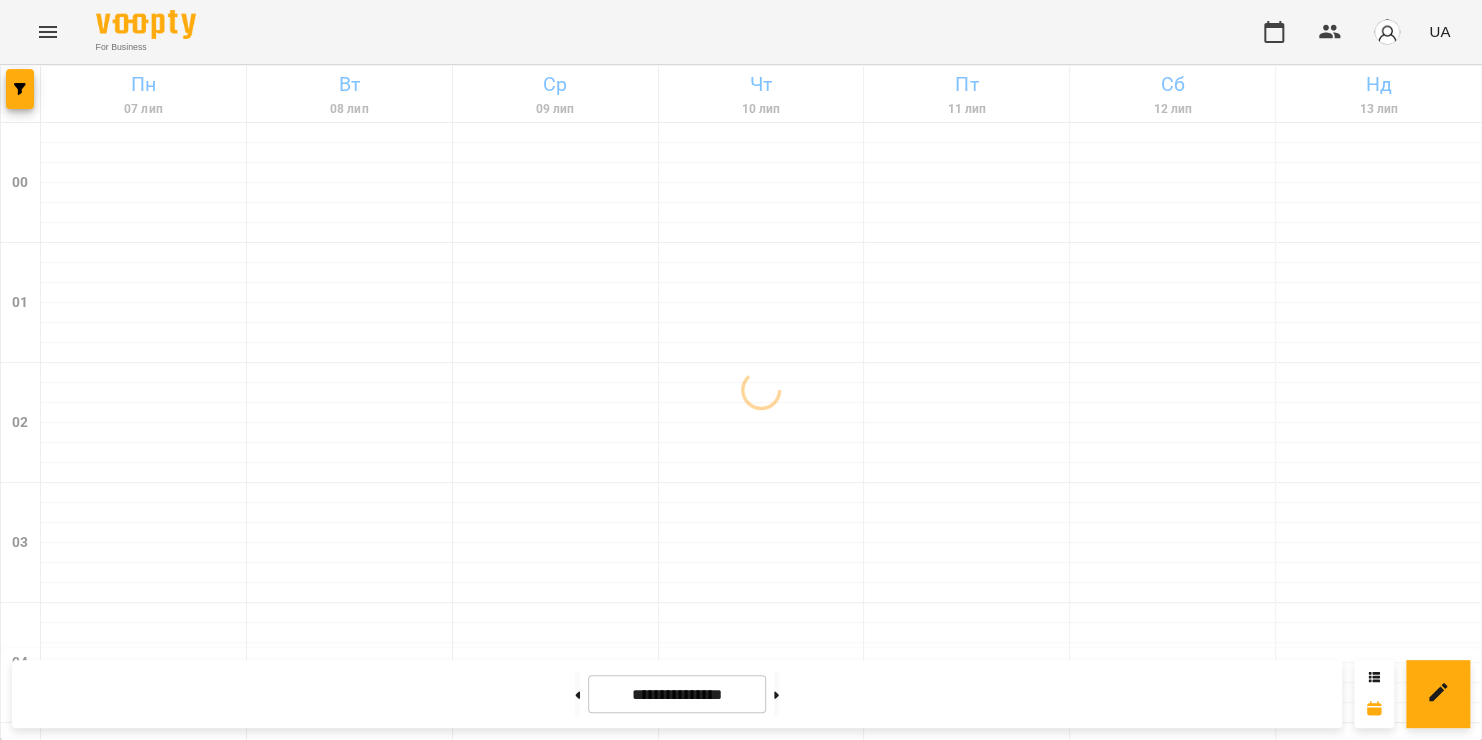 click 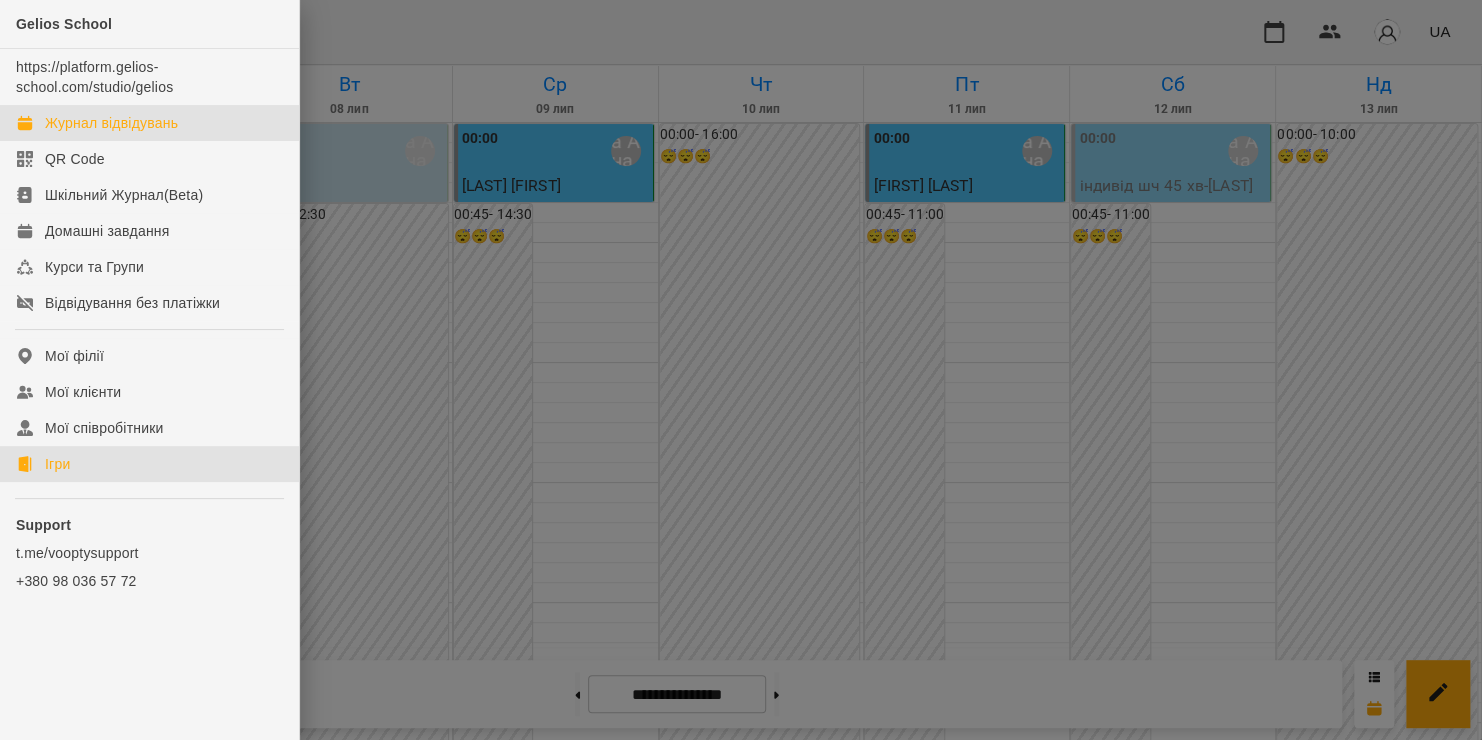 click on "Ігри" 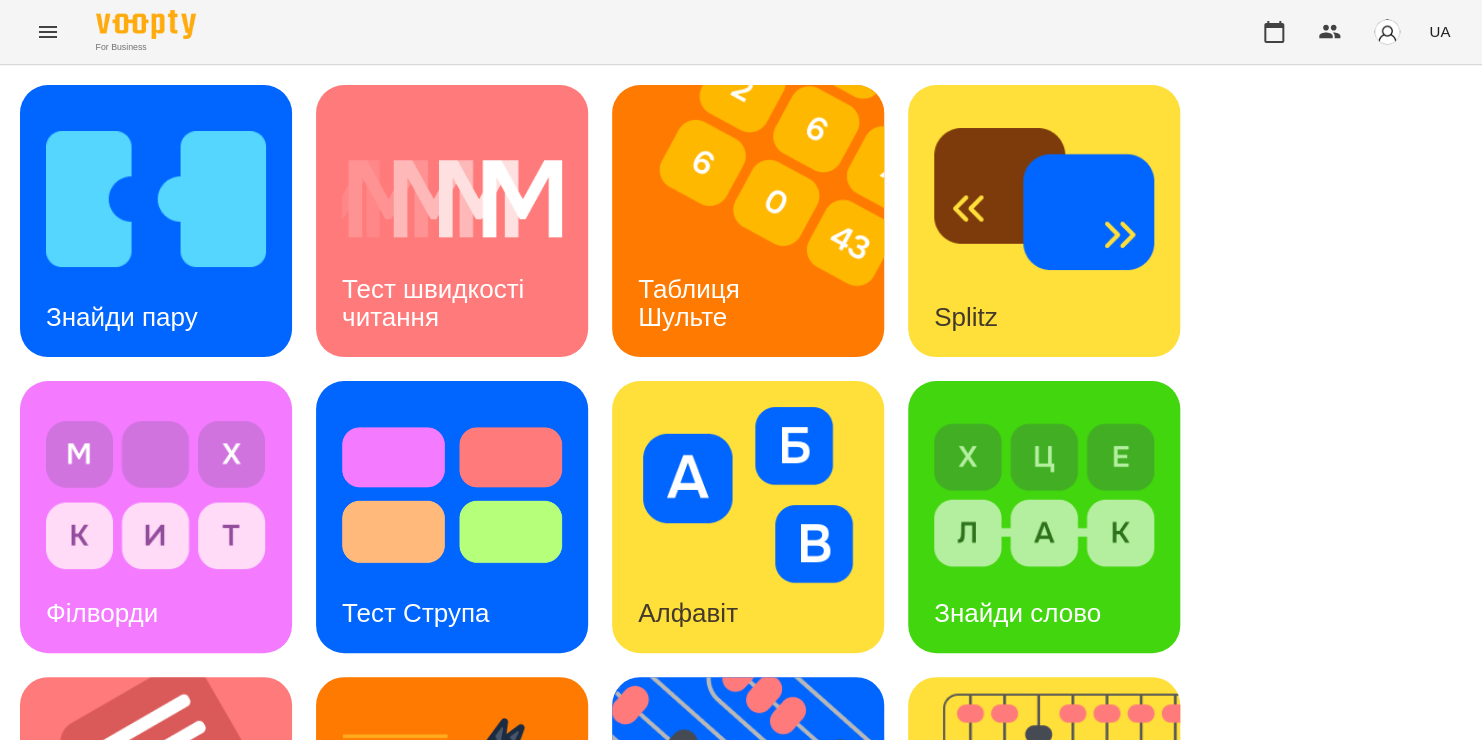 scroll, scrollTop: 576, scrollLeft: 0, axis: vertical 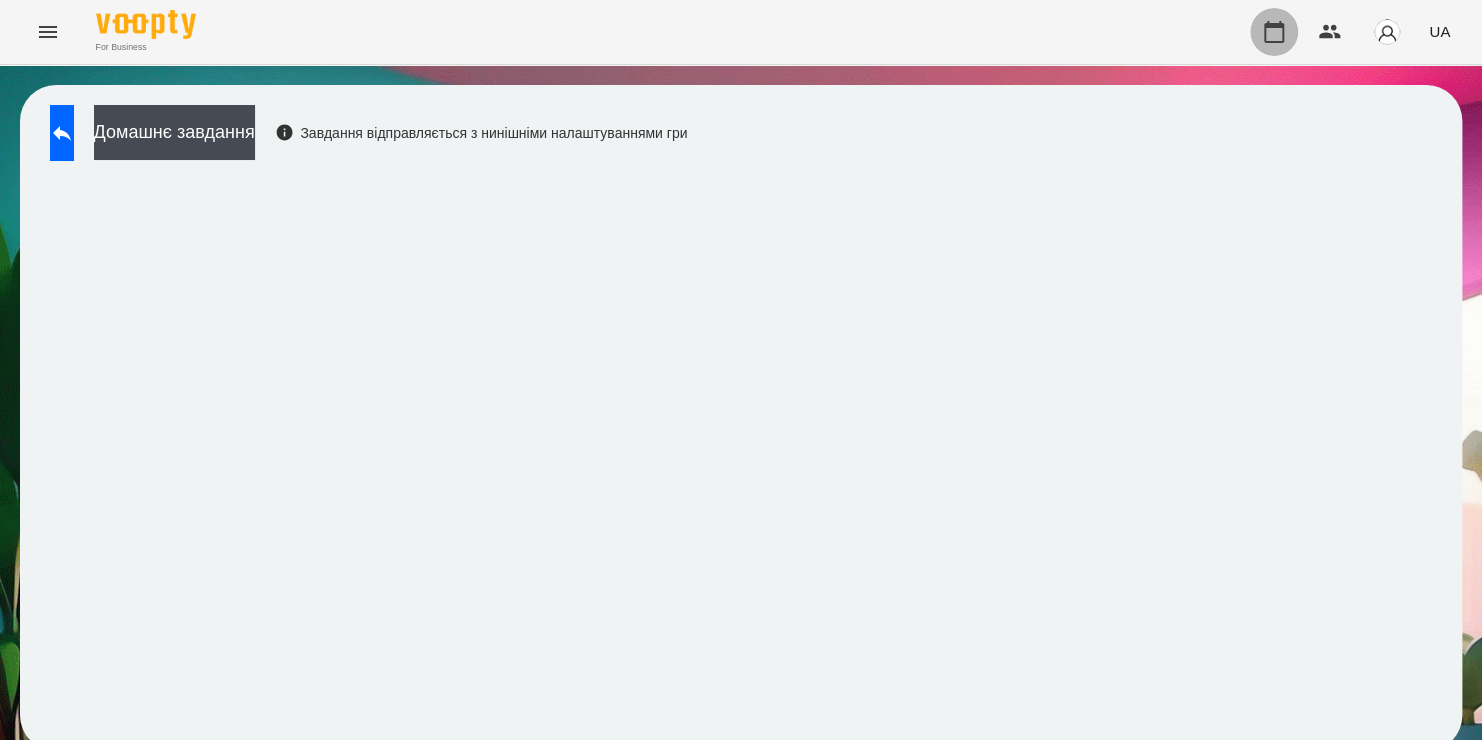 click 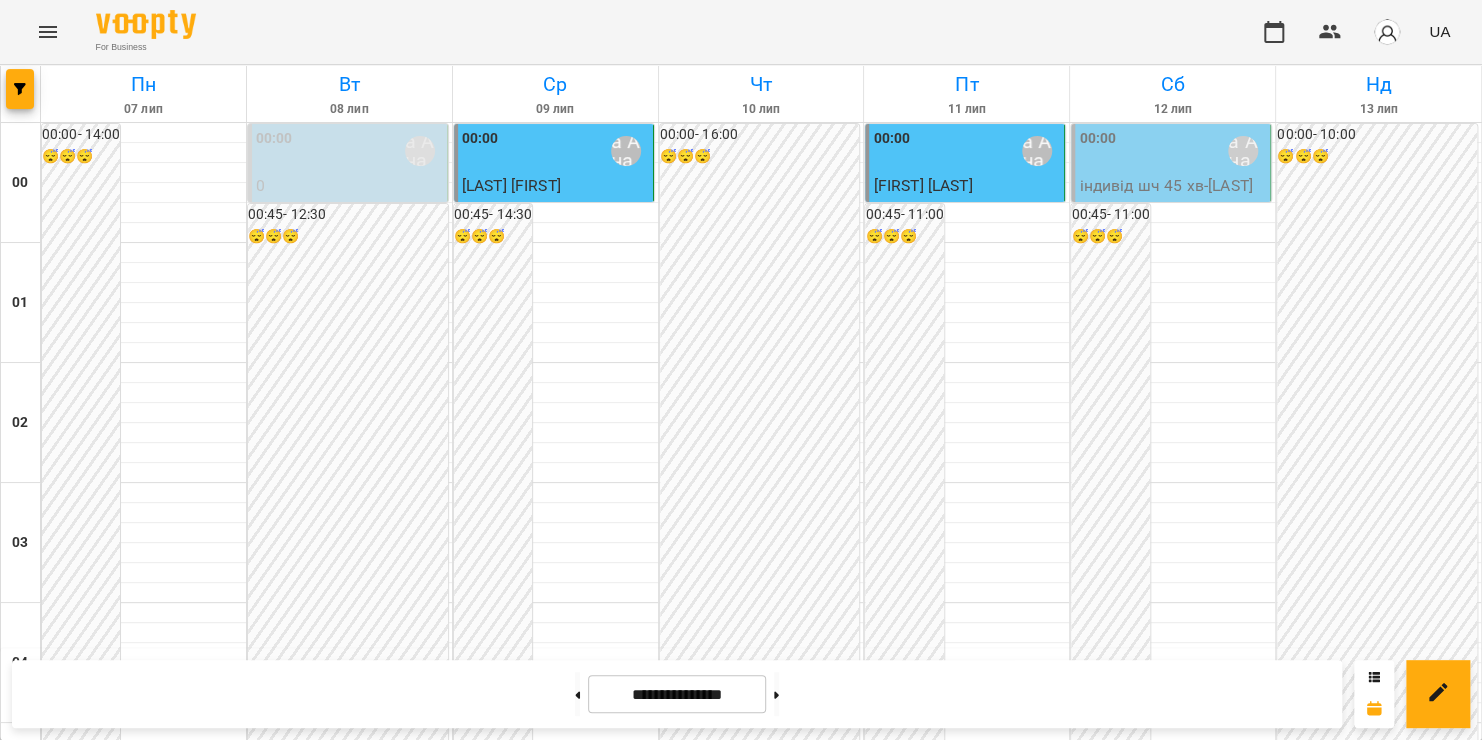 scroll, scrollTop: 2352, scrollLeft: 0, axis: vertical 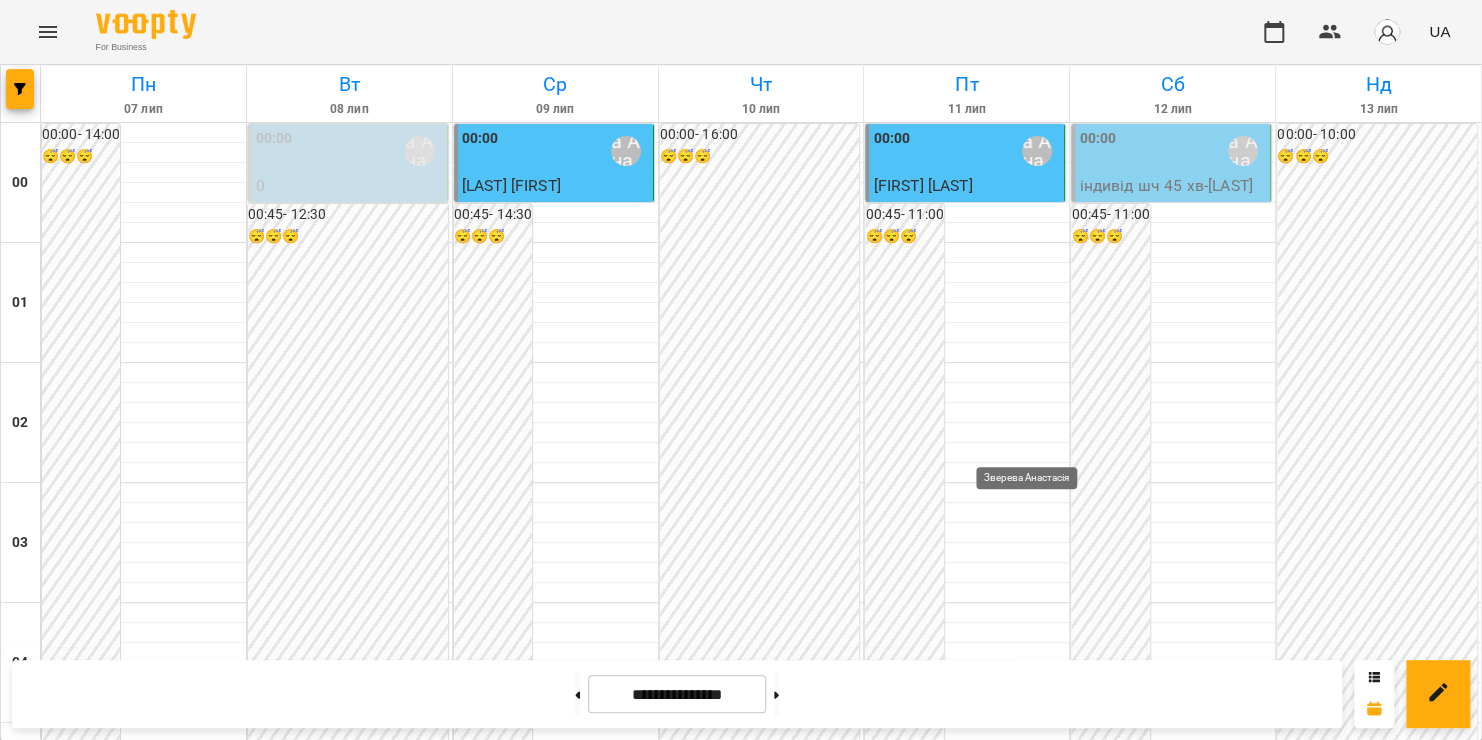 click on "Зверева Анастасія" at bounding box center (1037, 2791) 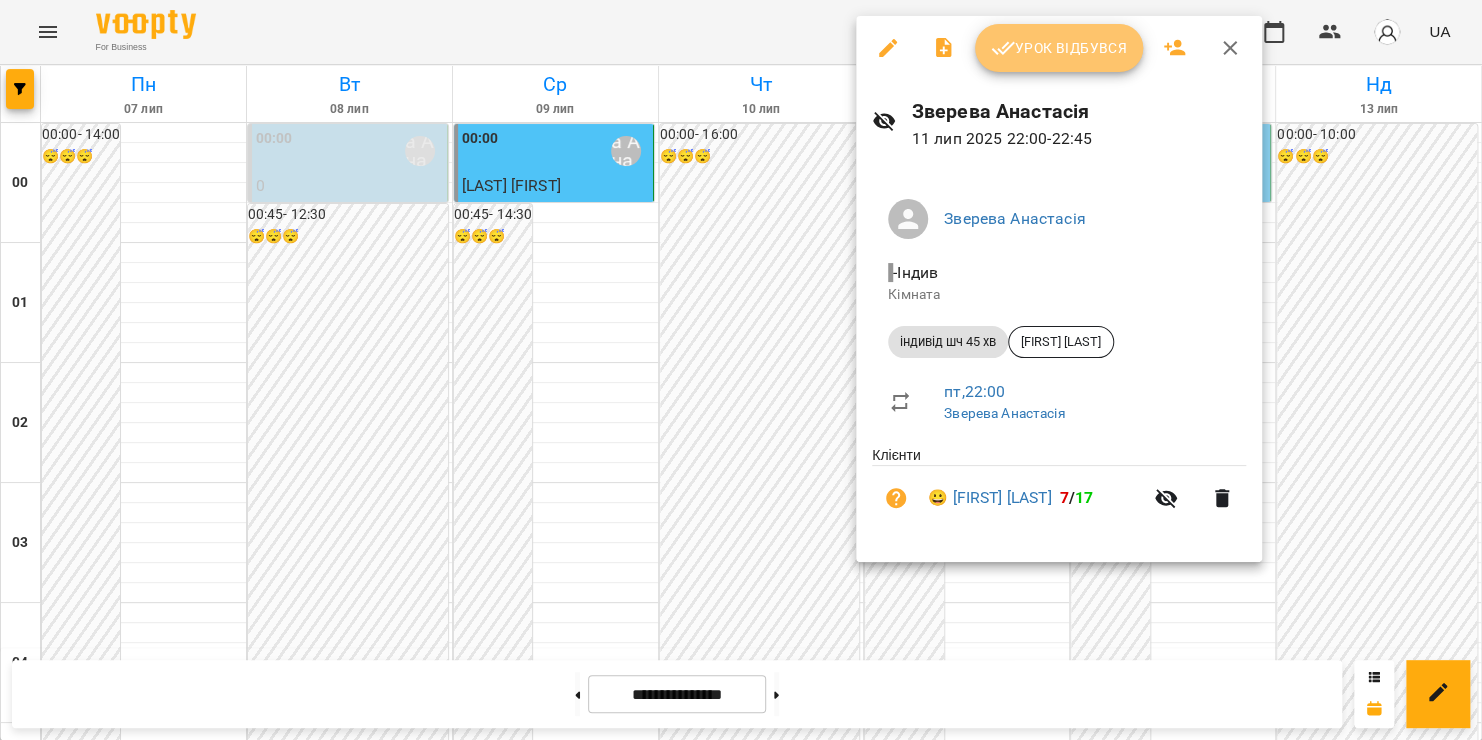 click on "Урок відбувся" at bounding box center [1059, 48] 